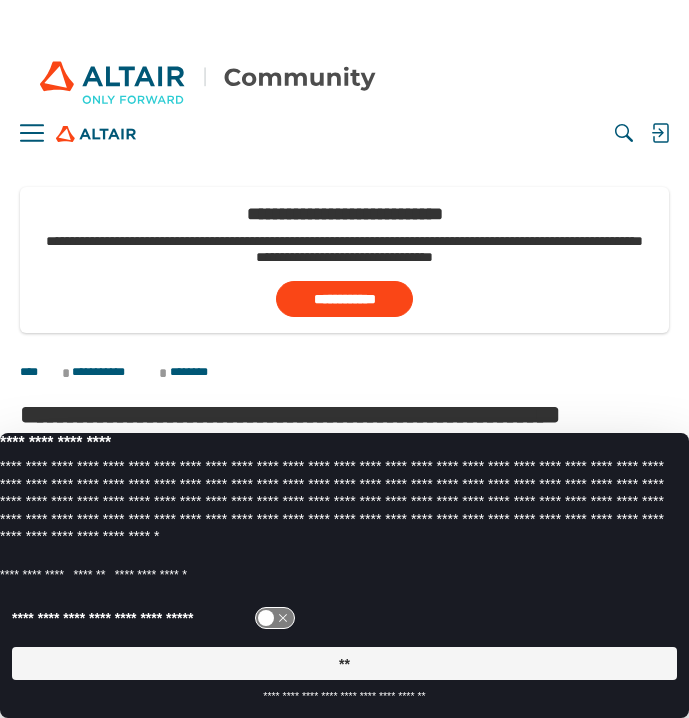 scroll, scrollTop: 74, scrollLeft: 0, axis: vertical 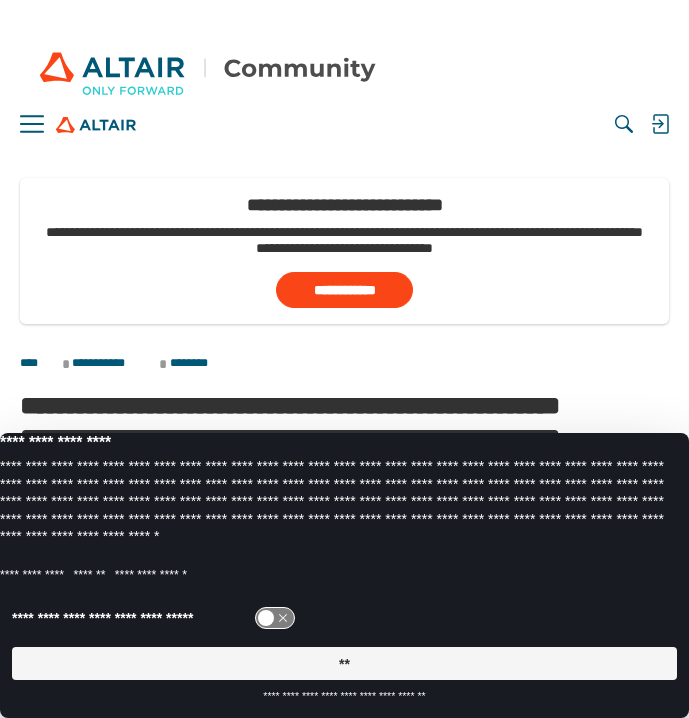 click on "**" at bounding box center [344, 663] 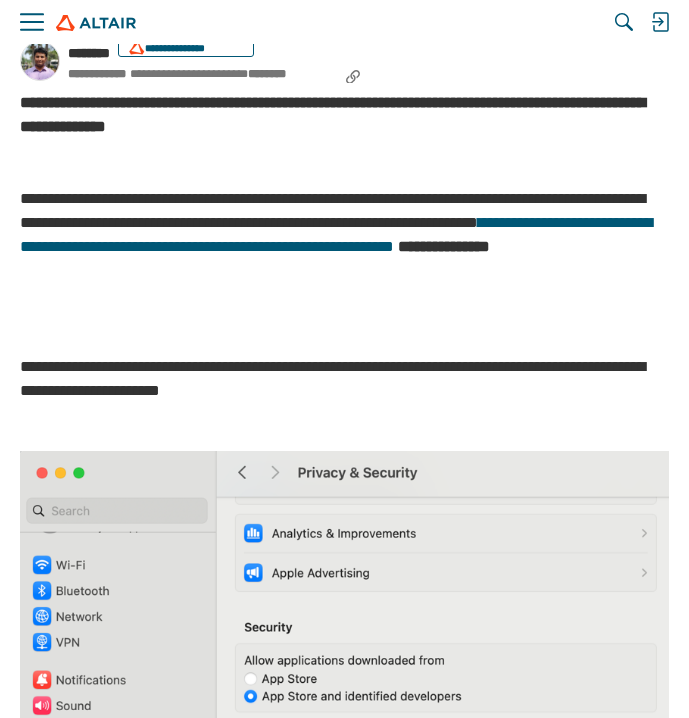 scroll, scrollTop: 539, scrollLeft: 0, axis: vertical 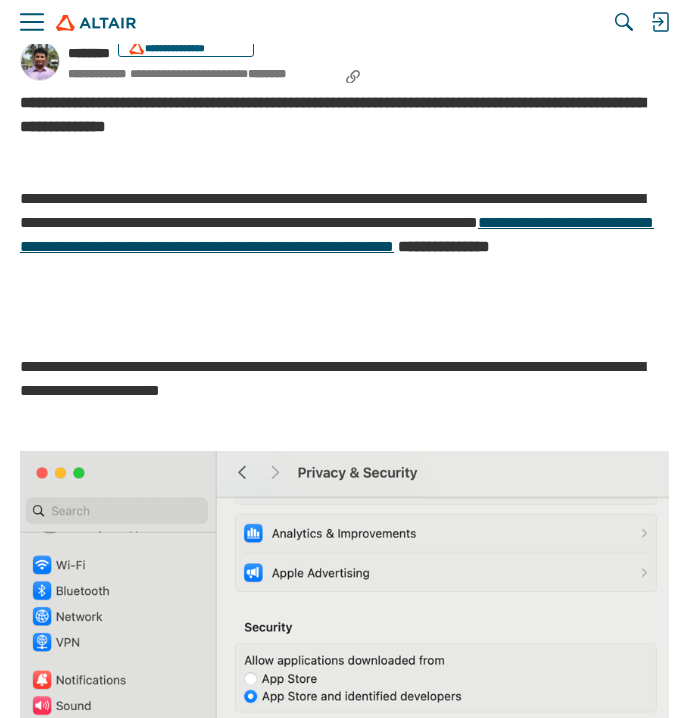 click on "**********" at bounding box center [337, 234] 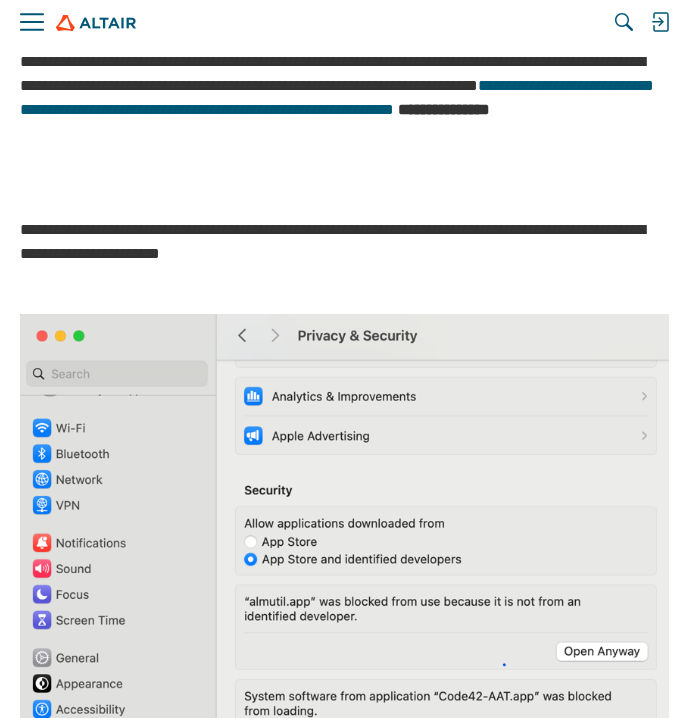 scroll, scrollTop: 643, scrollLeft: 0, axis: vertical 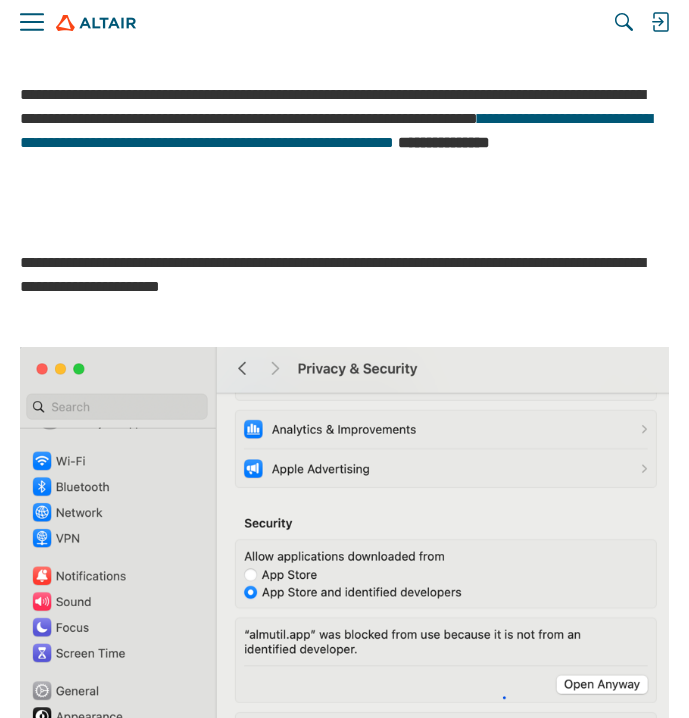 click on "**********" at bounding box center (344, 3111) 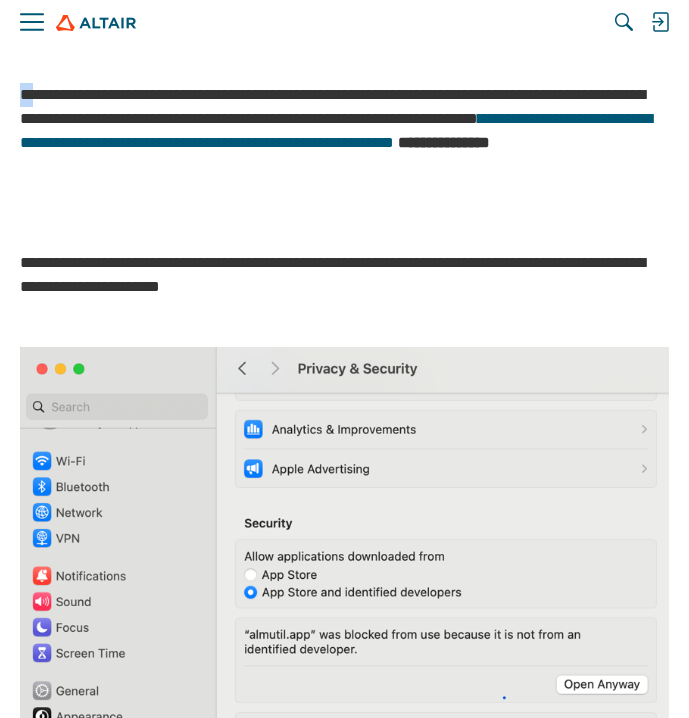 click on "**********" at bounding box center [344, 3111] 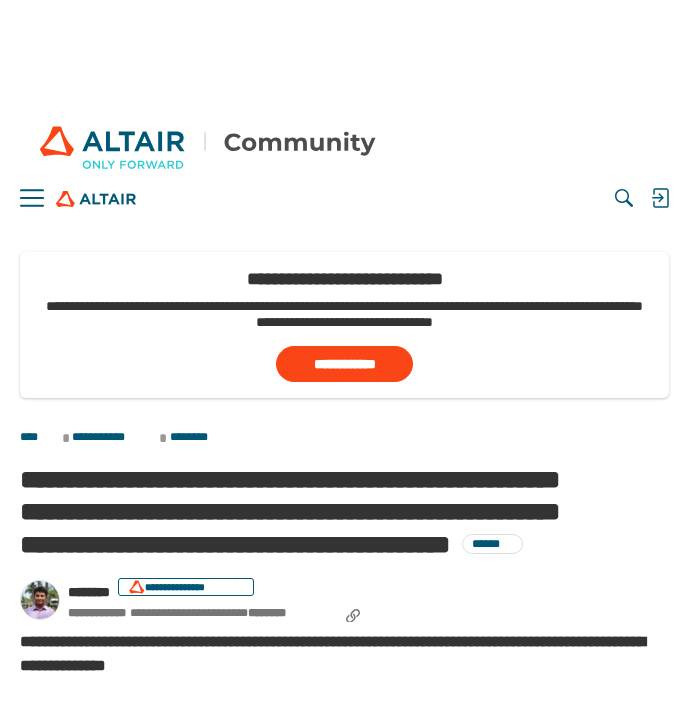 scroll, scrollTop: 0, scrollLeft: 0, axis: both 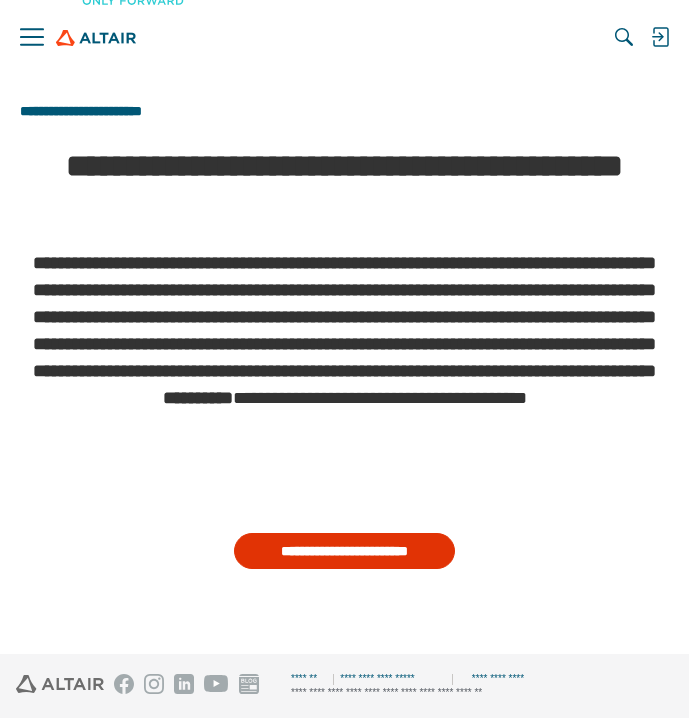 click on "**********" at bounding box center (345, 551) 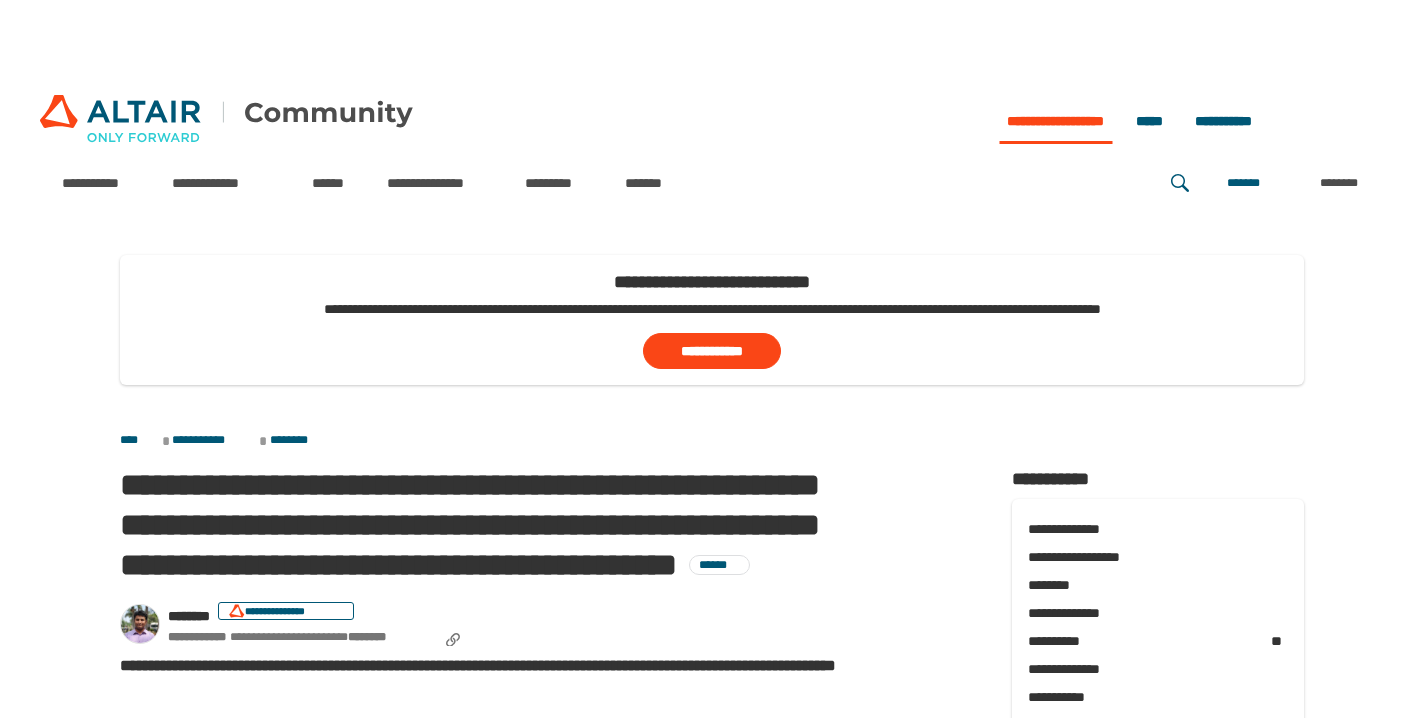 scroll, scrollTop: 0, scrollLeft: 0, axis: both 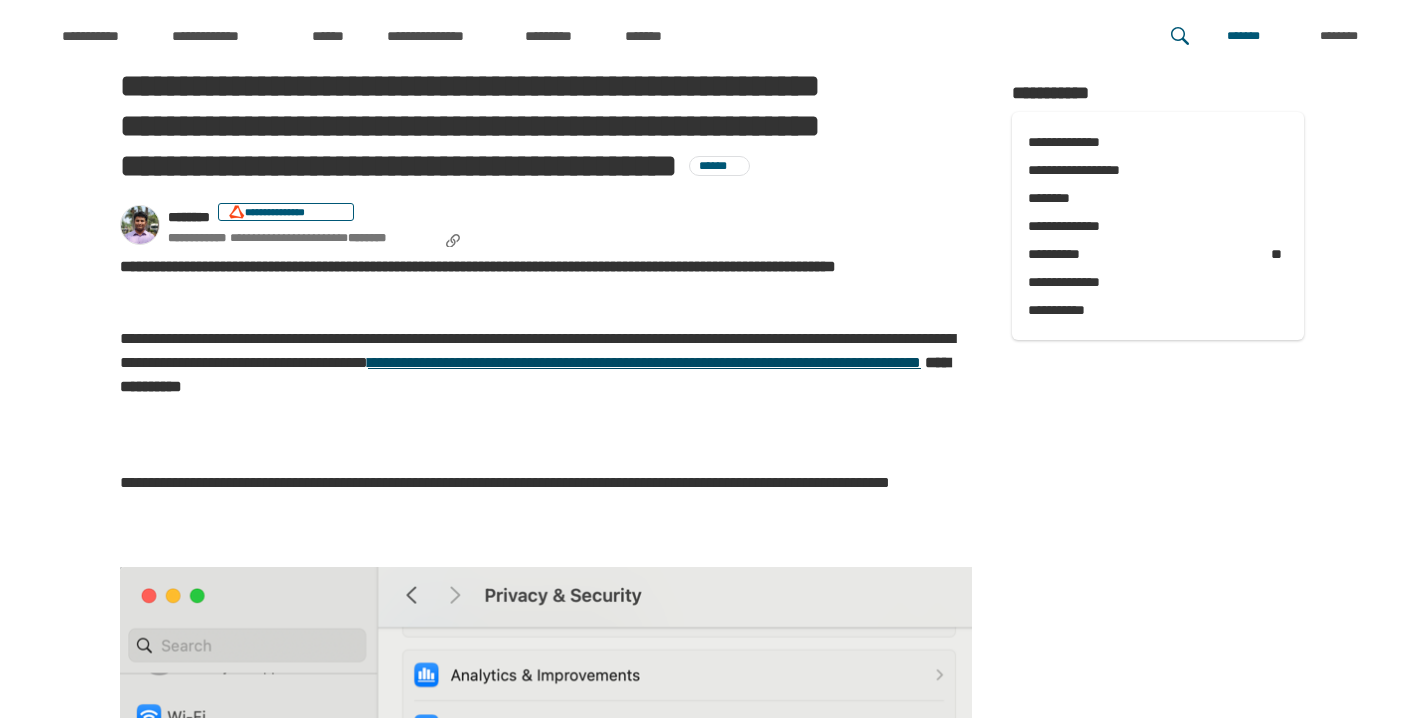 click on "**********" at bounding box center (644, 362) 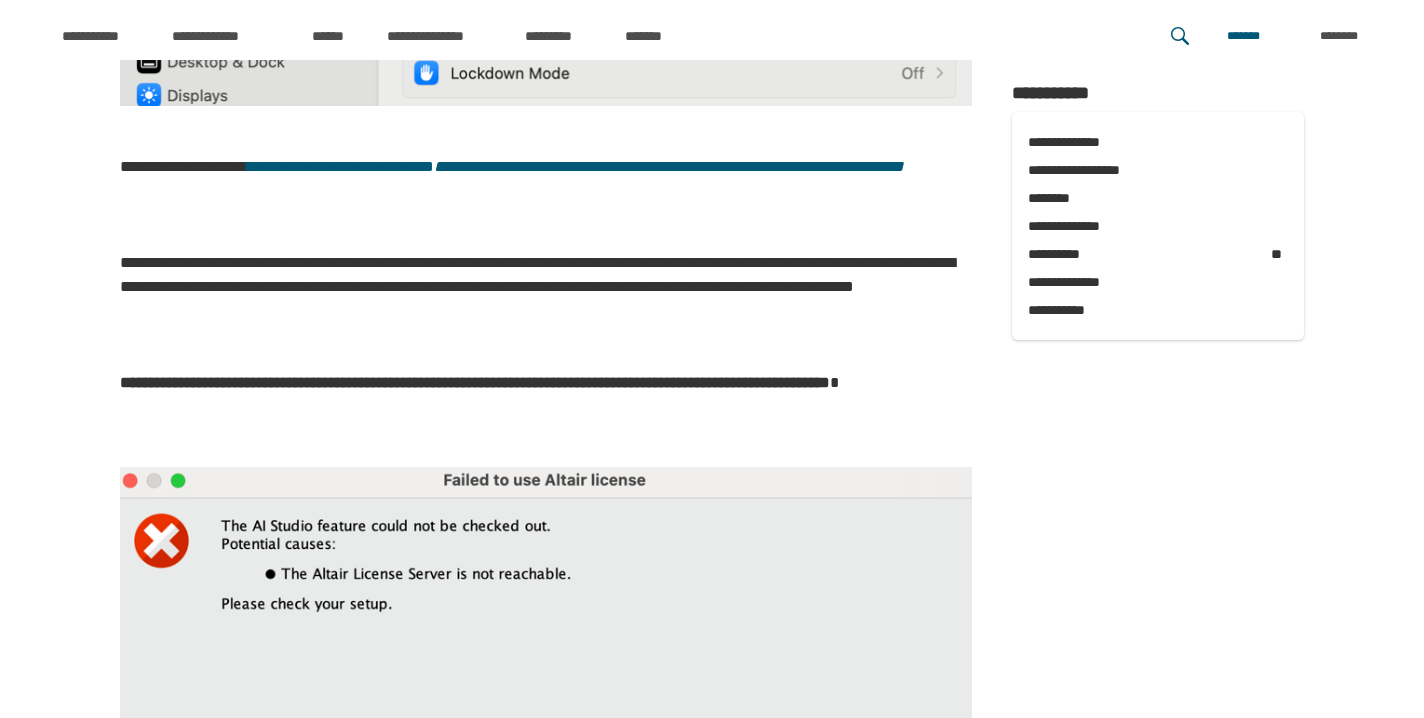 scroll, scrollTop: 1577, scrollLeft: 0, axis: vertical 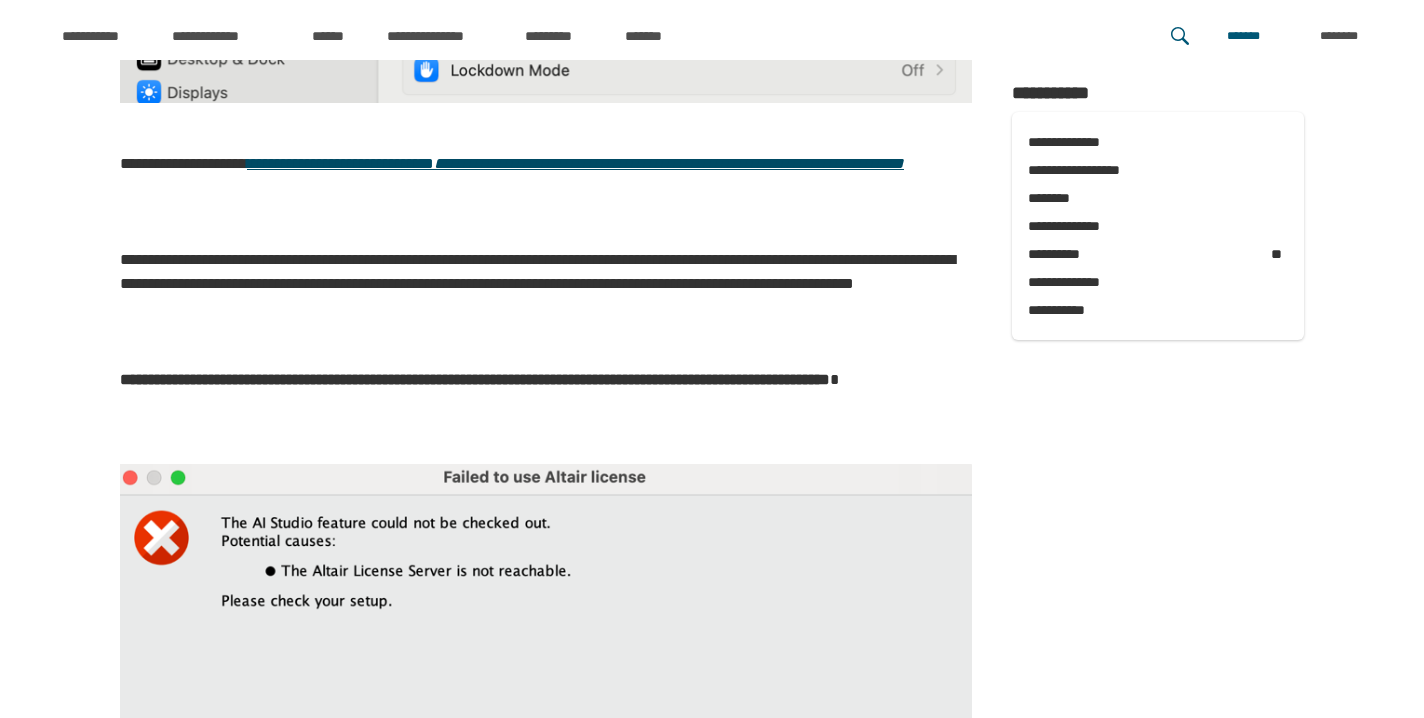 click on "**********" at bounding box center (575, 163) 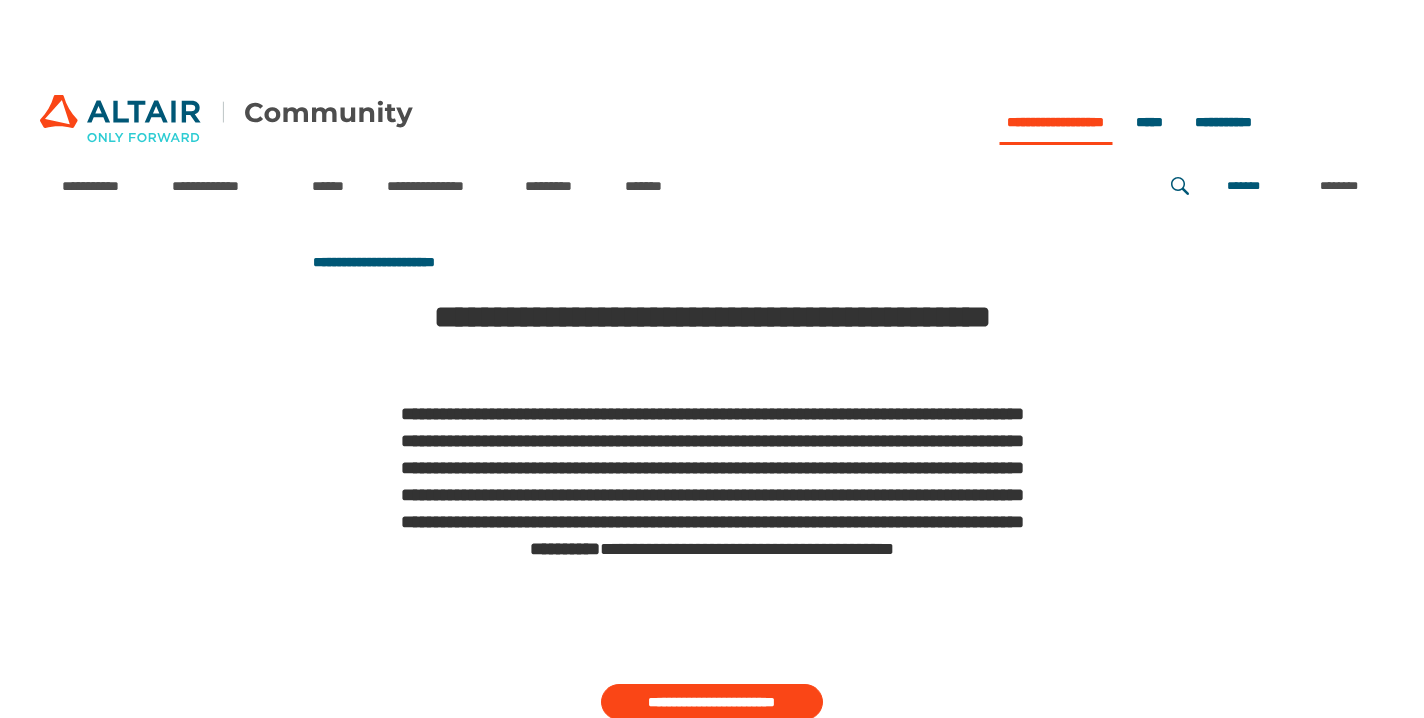 scroll, scrollTop: 0, scrollLeft: 0, axis: both 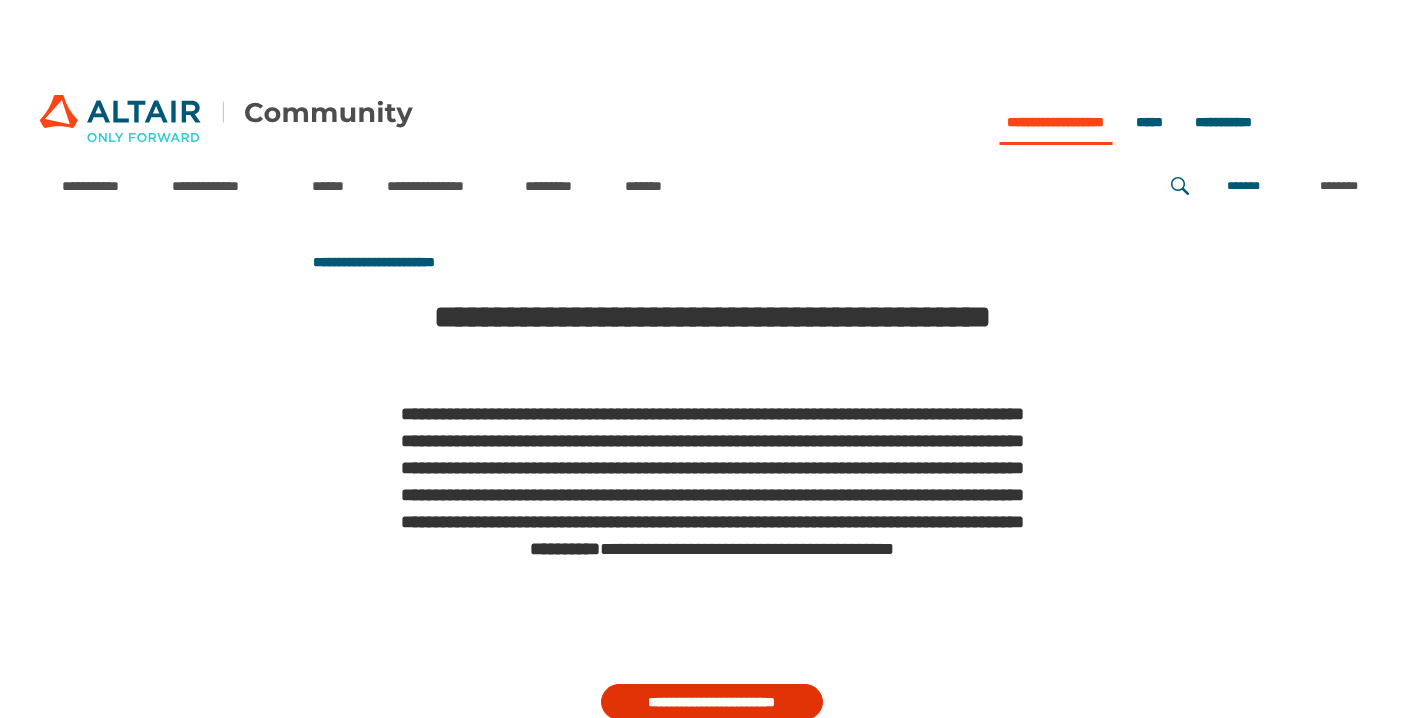 click on "**********" at bounding box center [712, 702] 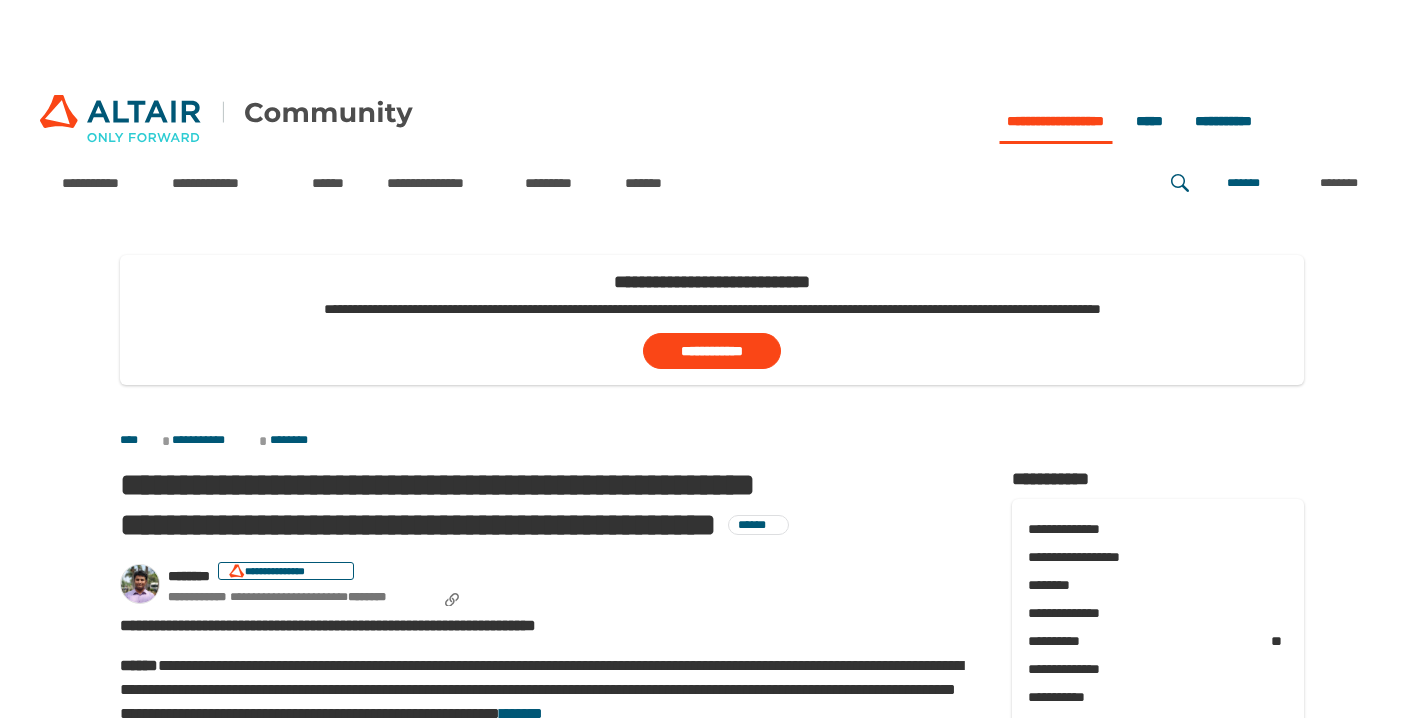 scroll, scrollTop: 0, scrollLeft: 0, axis: both 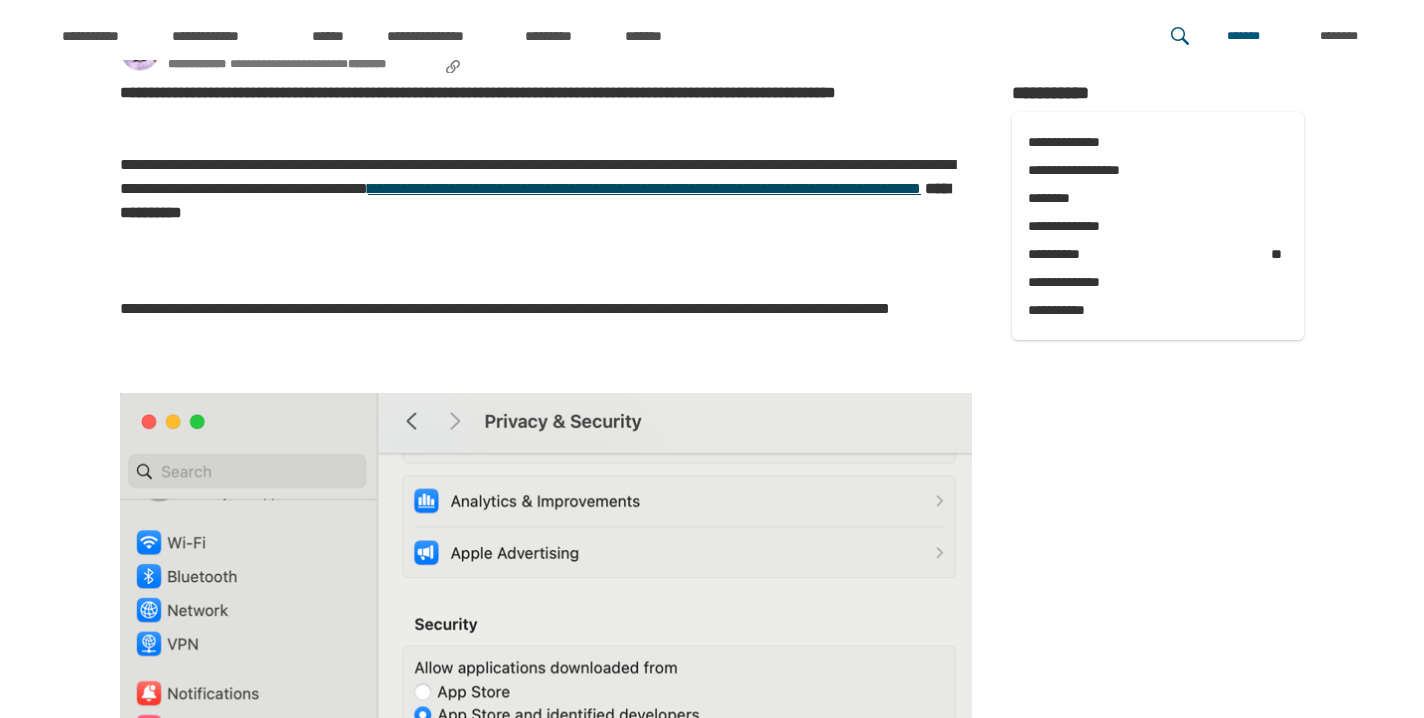 click on "**********" at bounding box center (644, 188) 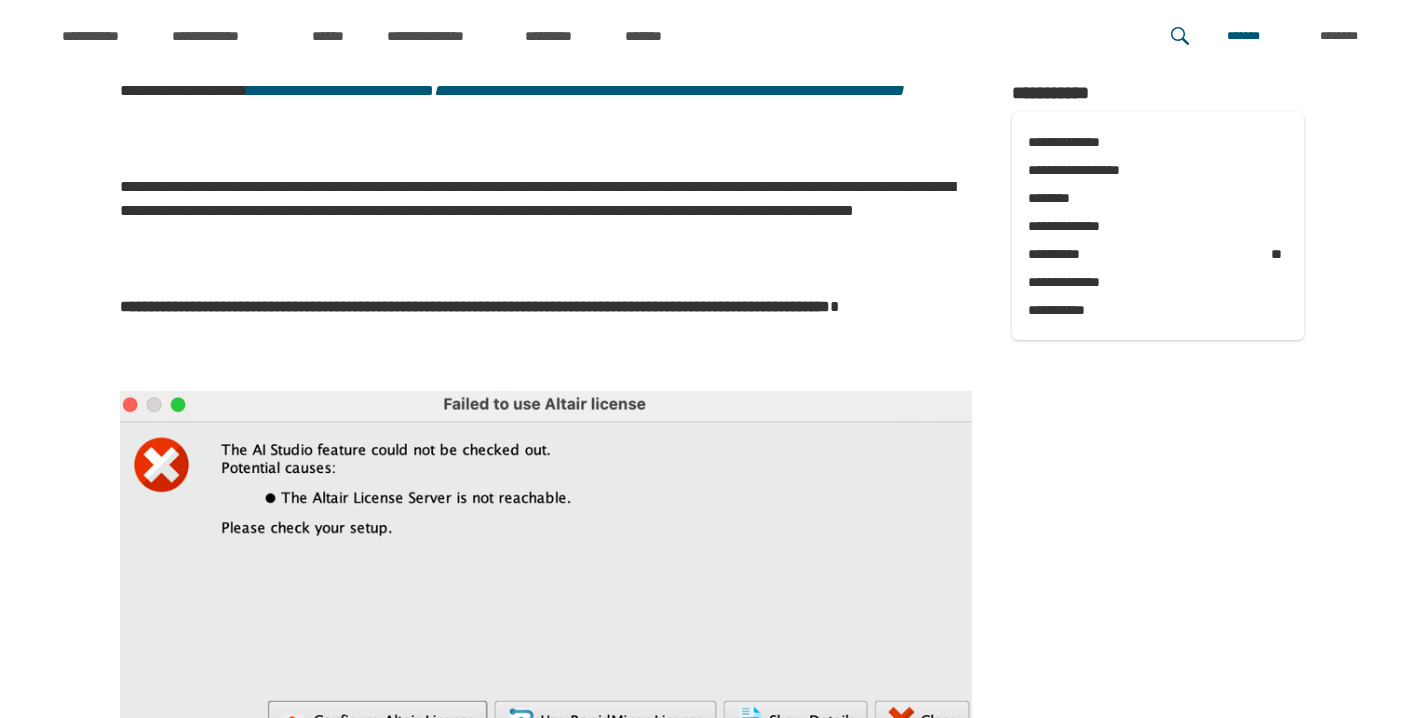 scroll, scrollTop: 1683, scrollLeft: 0, axis: vertical 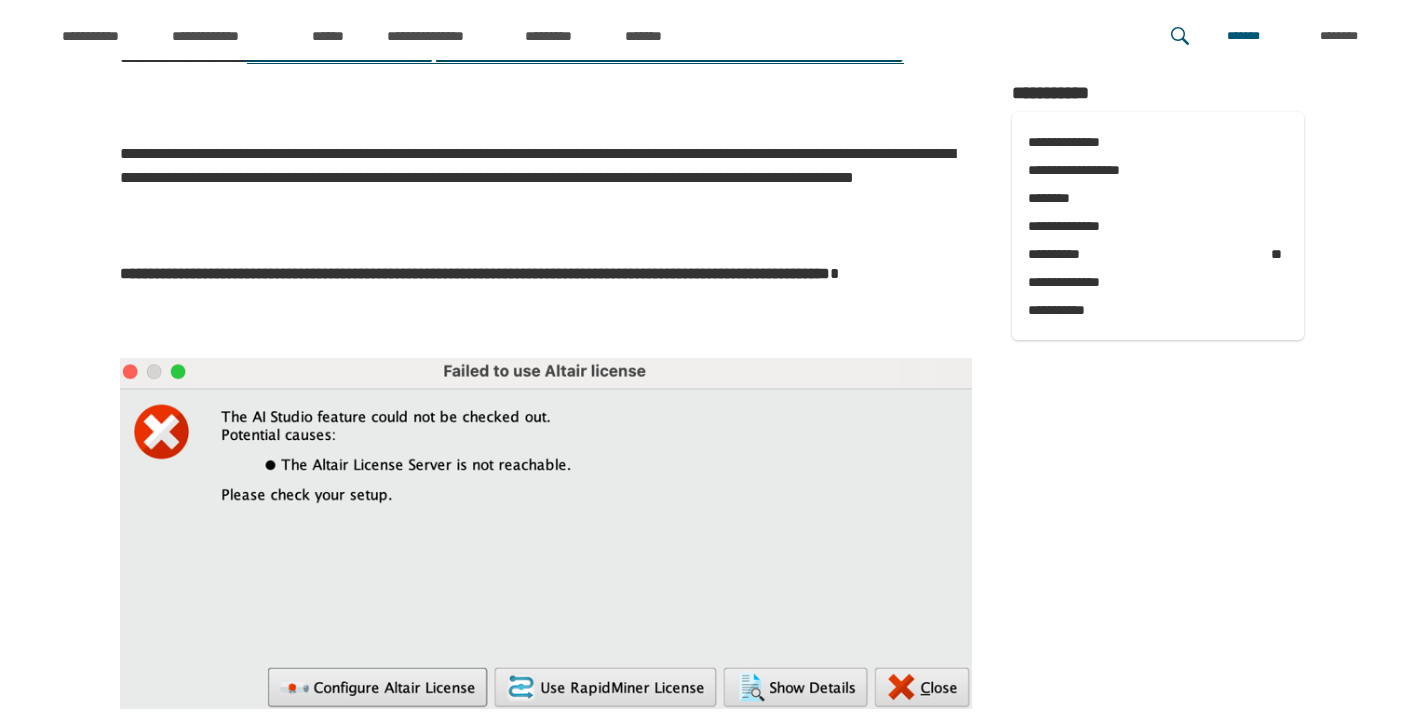 click on "**********" at bounding box center [669, 57] 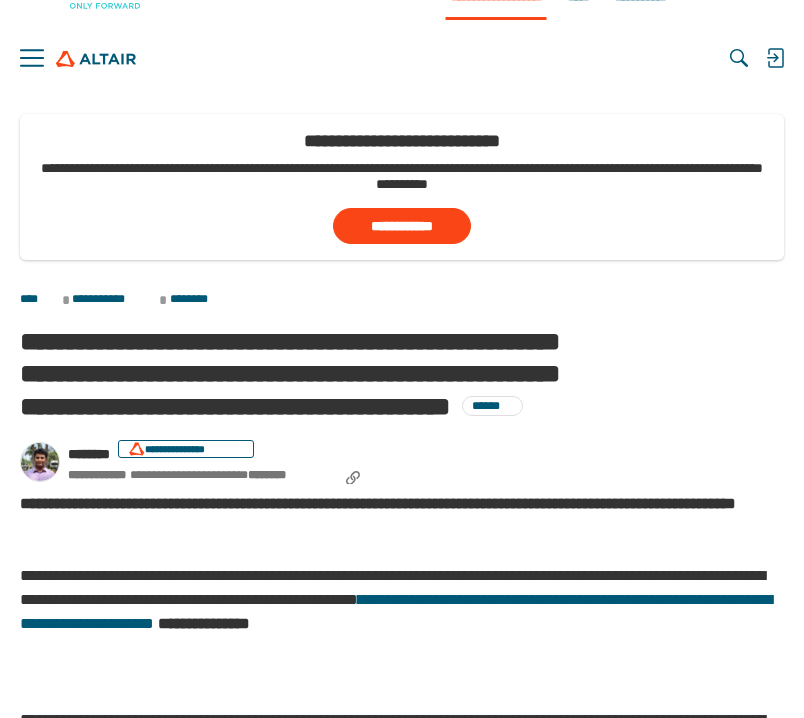 scroll, scrollTop: 96, scrollLeft: 0, axis: vertical 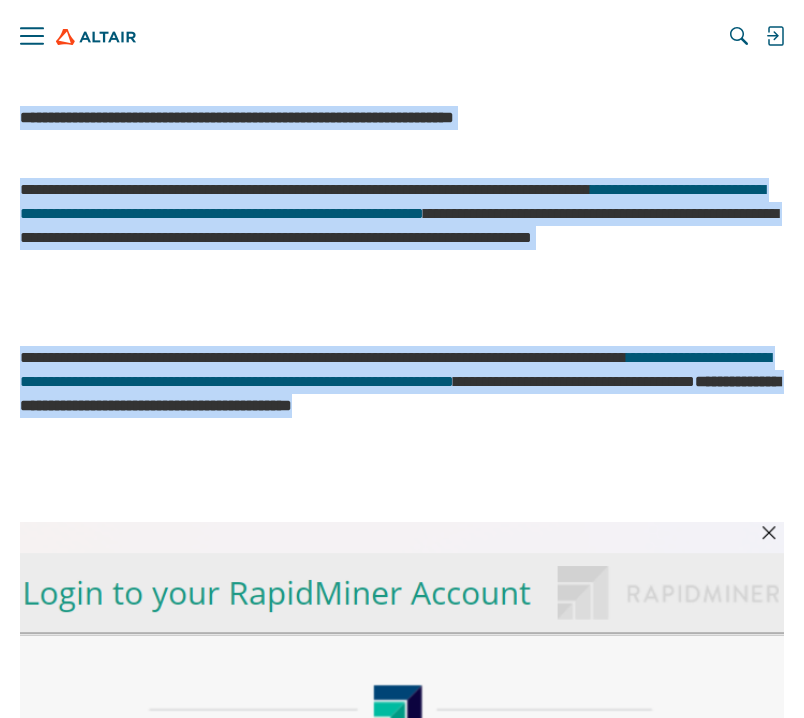 drag, startPoint x: 20, startPoint y: 571, endPoint x: 604, endPoint y: 478, distance: 591.3586 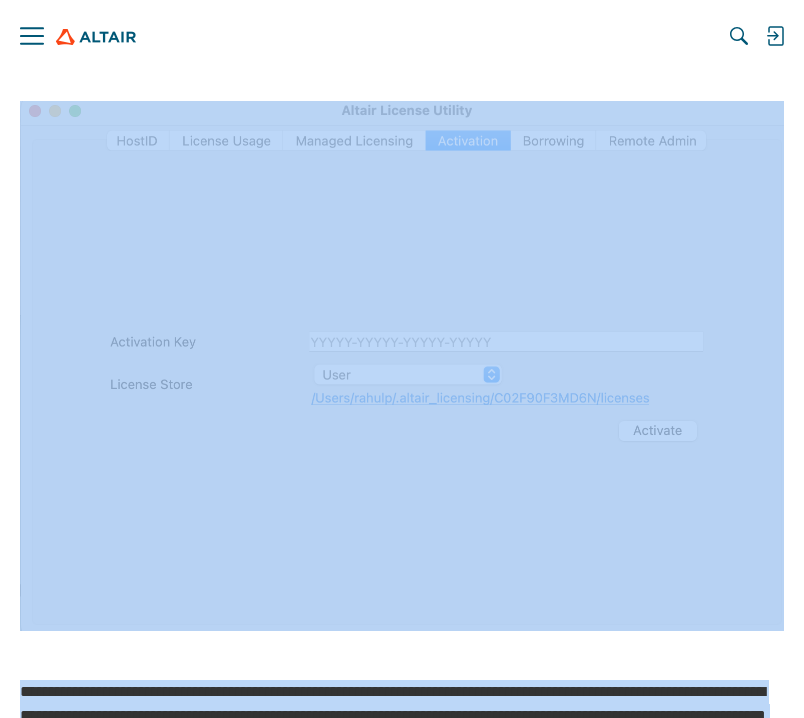 scroll, scrollTop: 3671, scrollLeft: 0, axis: vertical 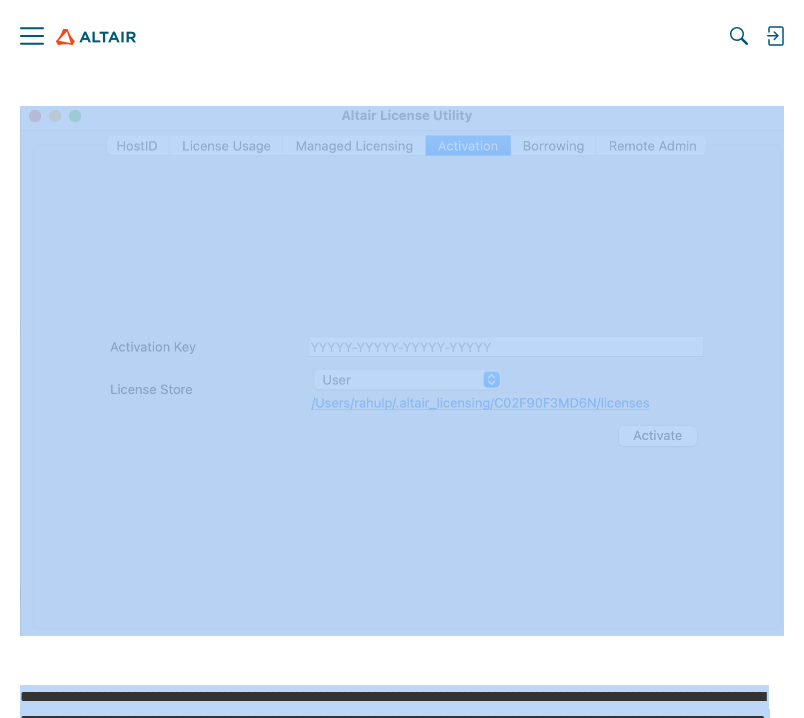 click at bounding box center (402, 371) 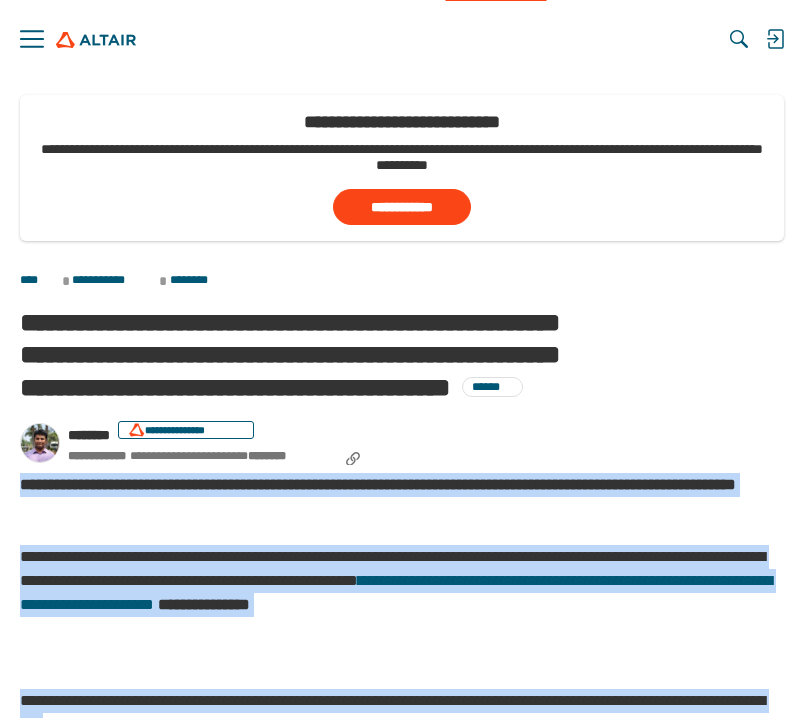 scroll, scrollTop: 42, scrollLeft: 0, axis: vertical 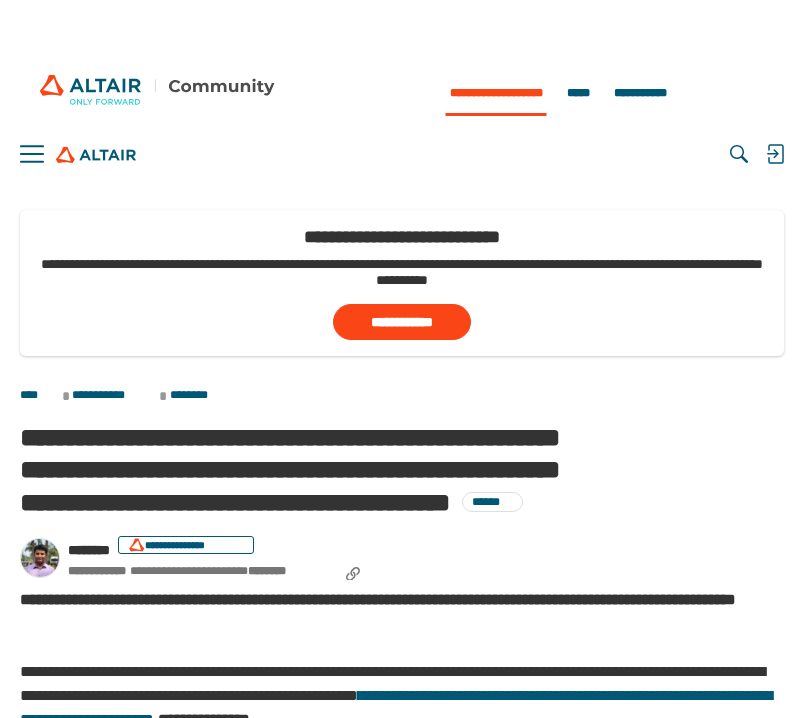 click on "**********" at bounding box center [290, 470] 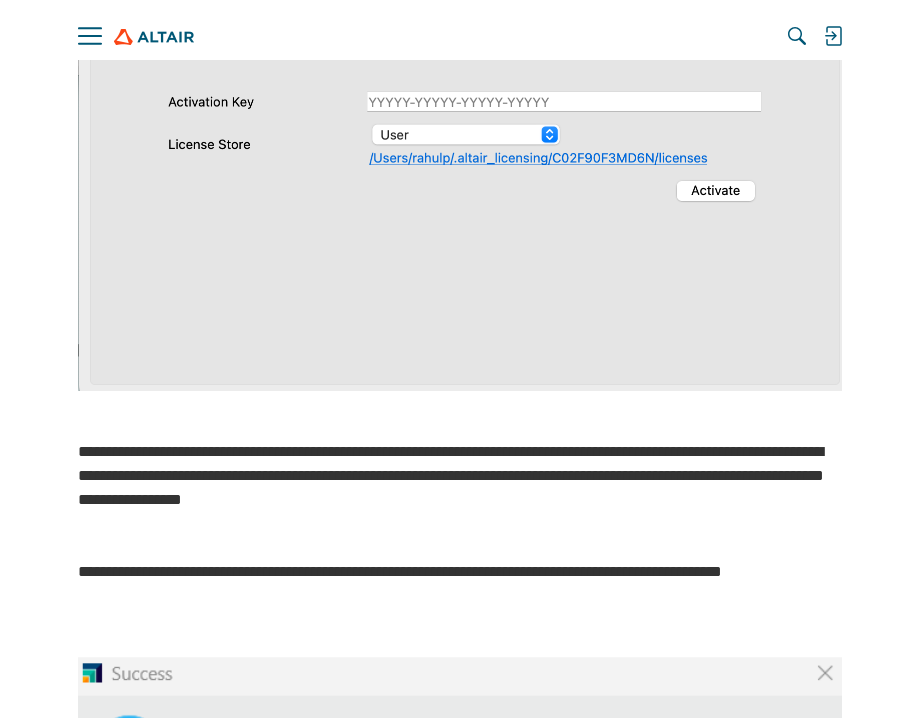 scroll, scrollTop: 3909, scrollLeft: 0, axis: vertical 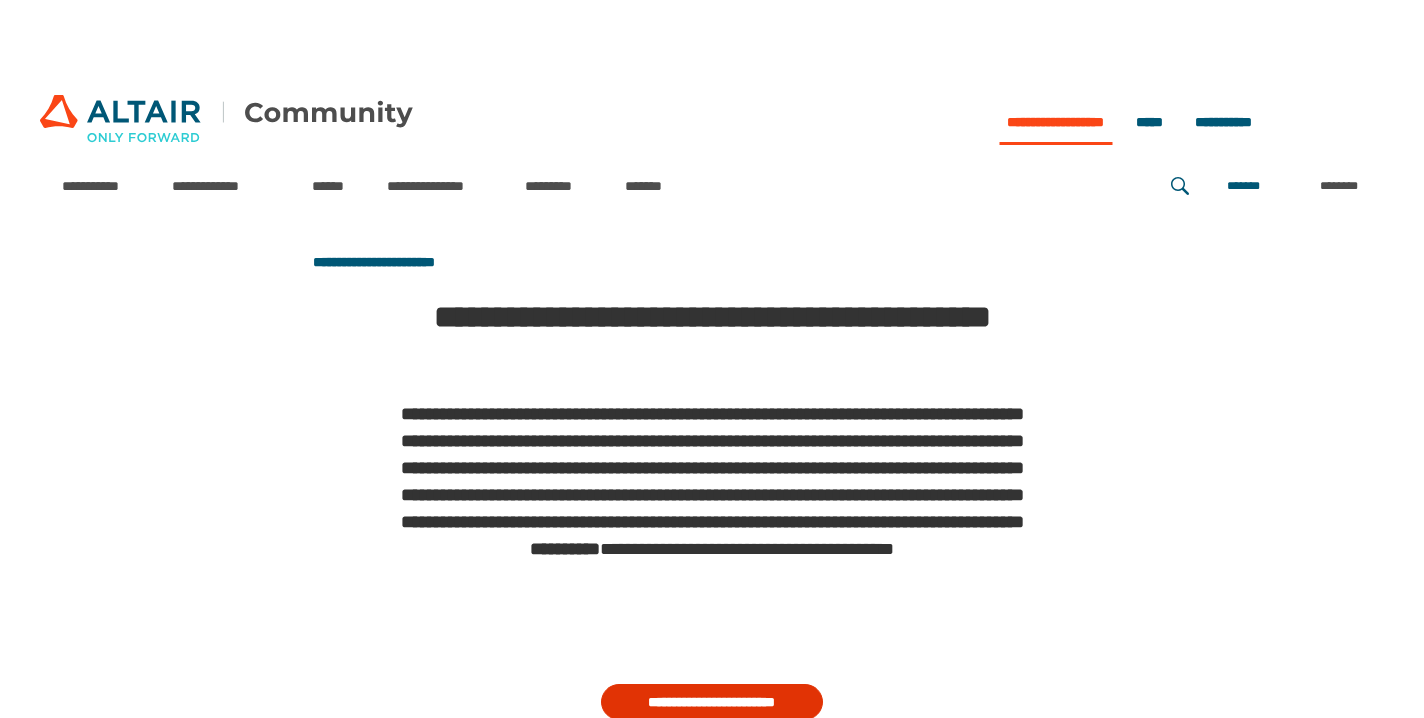 click on "**********" at bounding box center [712, 702] 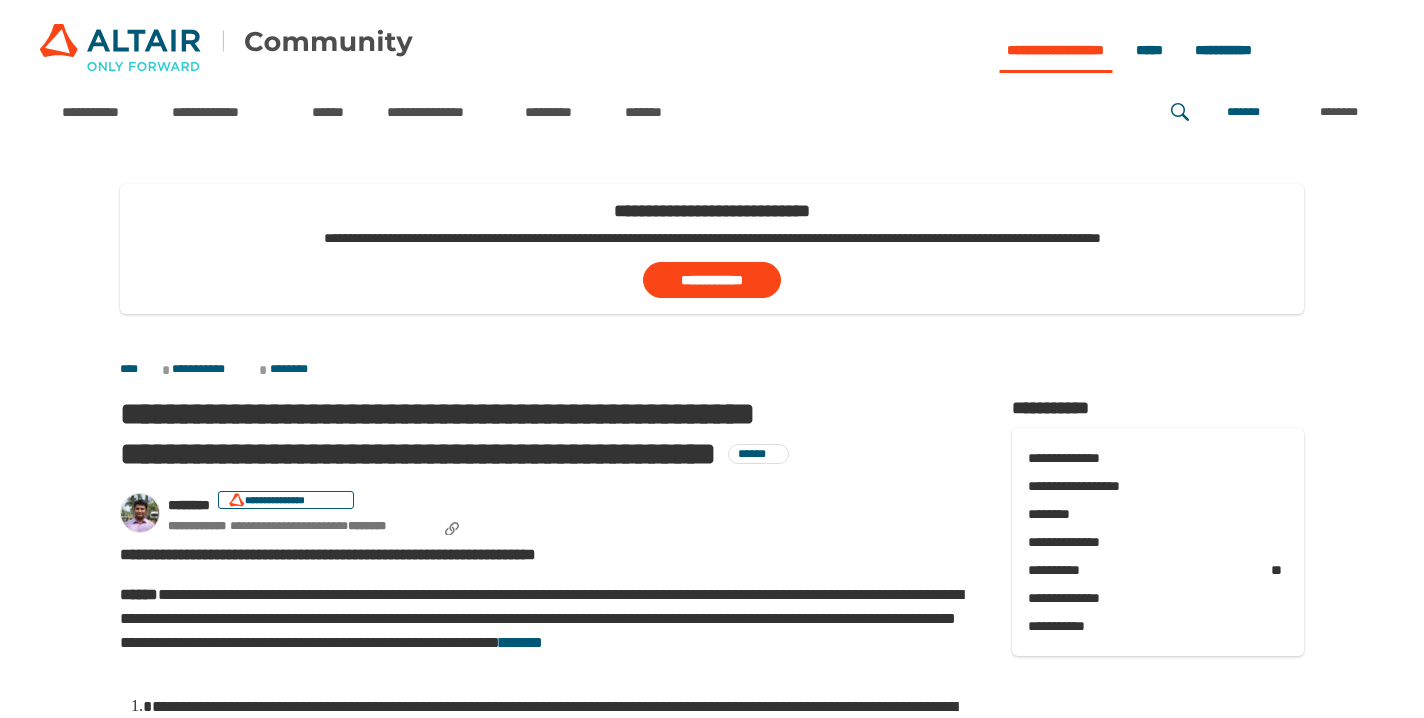 scroll, scrollTop: 0, scrollLeft: 0, axis: both 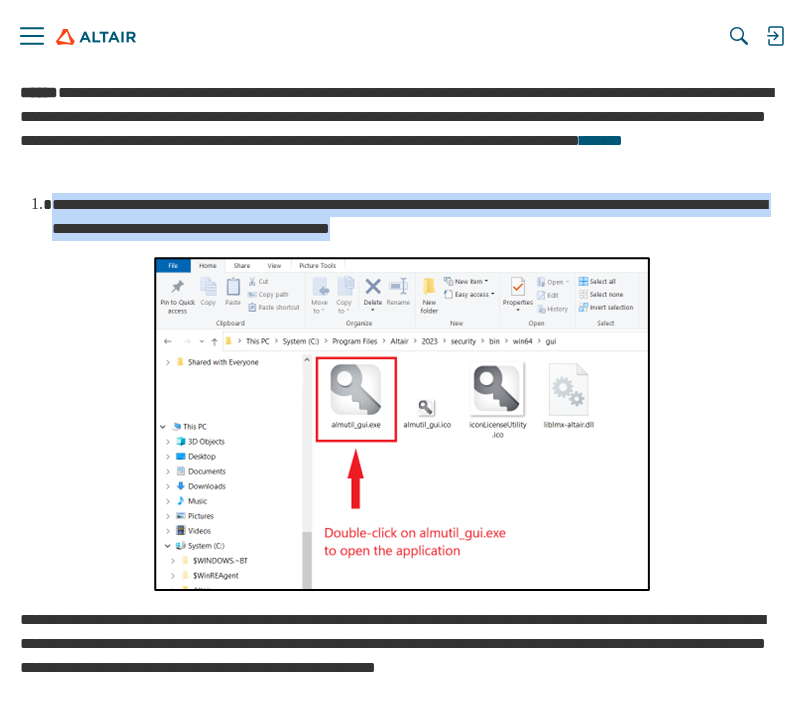 drag, startPoint x: 615, startPoint y: 223, endPoint x: 51, endPoint y: 205, distance: 564.2872 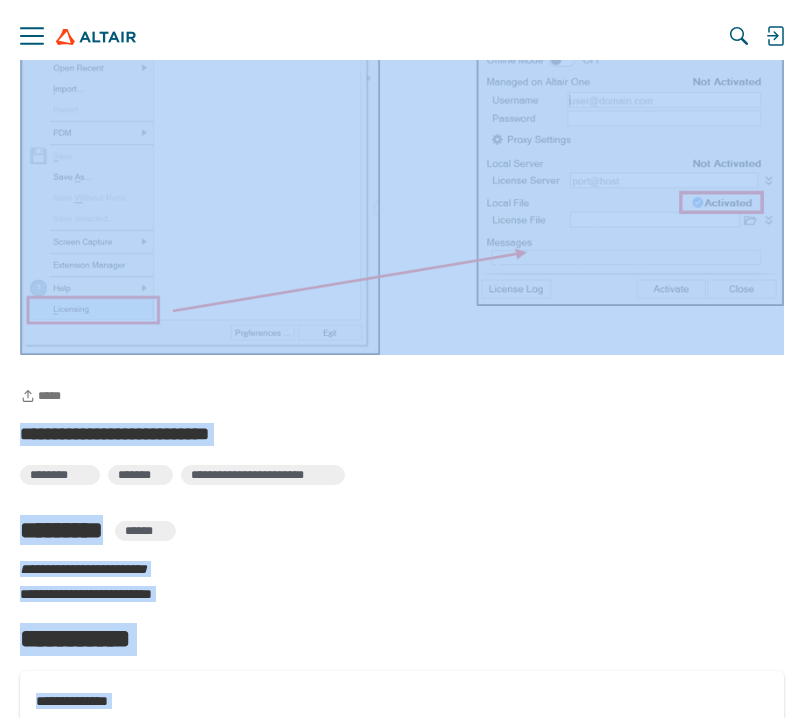 scroll, scrollTop: 2451, scrollLeft: 0, axis: vertical 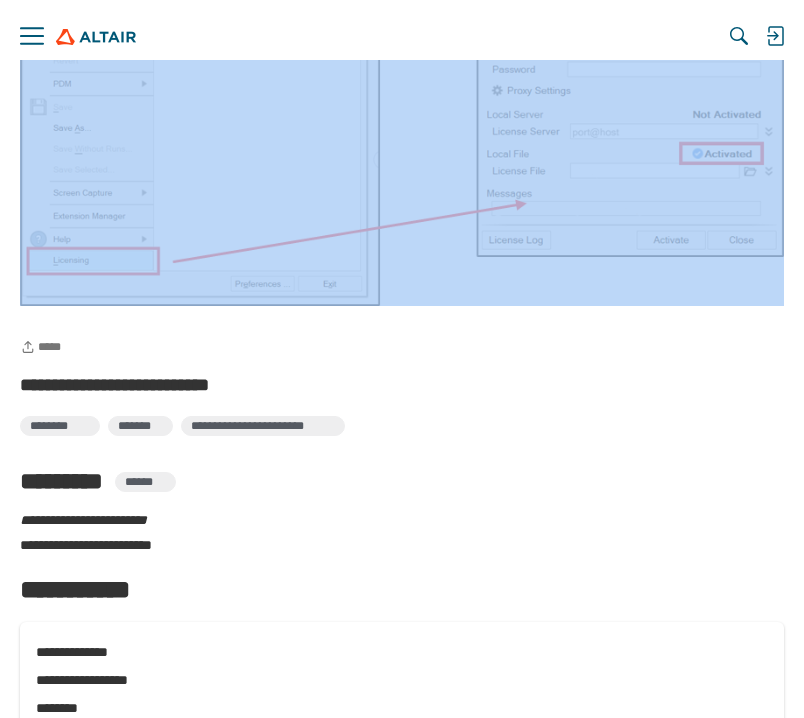 drag, startPoint x: 53, startPoint y: 201, endPoint x: 399, endPoint y: 309, distance: 362.4638 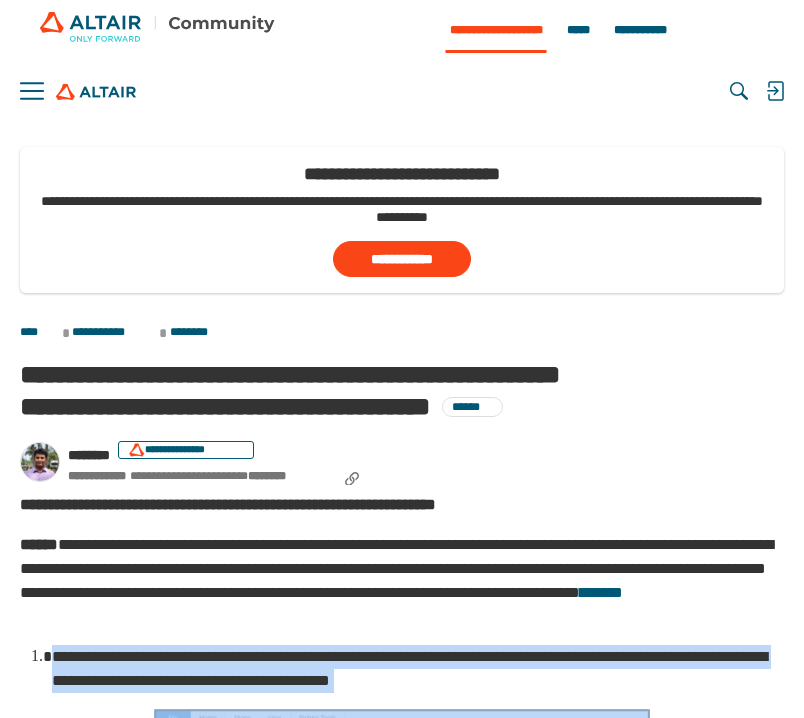 scroll, scrollTop: 160, scrollLeft: 0, axis: vertical 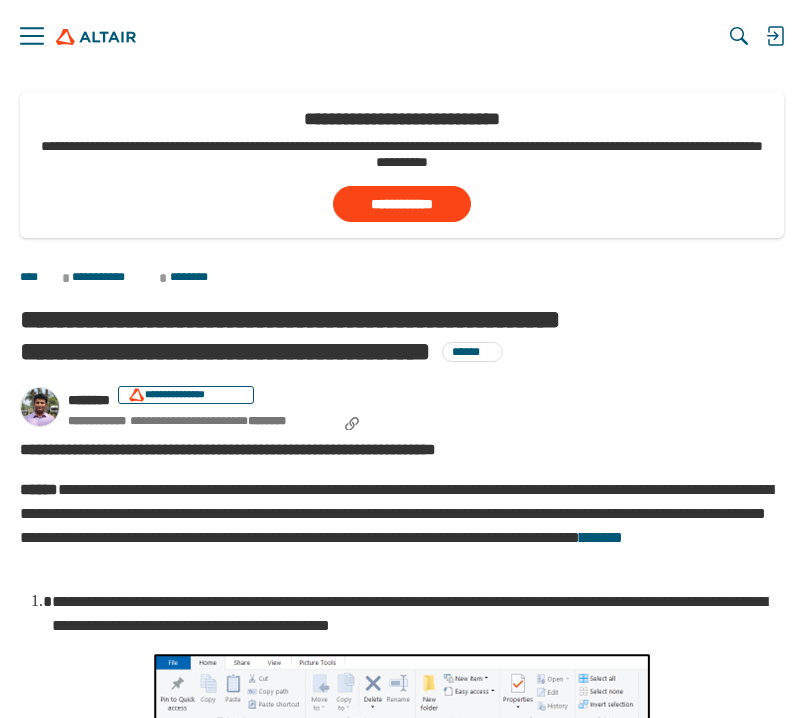 click on "**********" at bounding box center (402, 526) 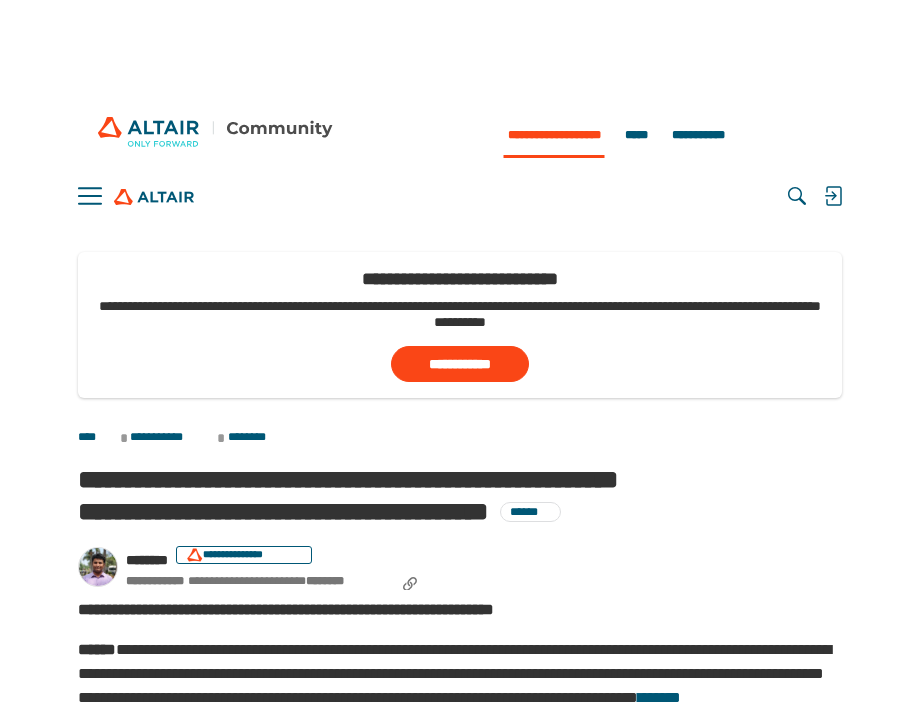 scroll, scrollTop: 0, scrollLeft: 0, axis: both 